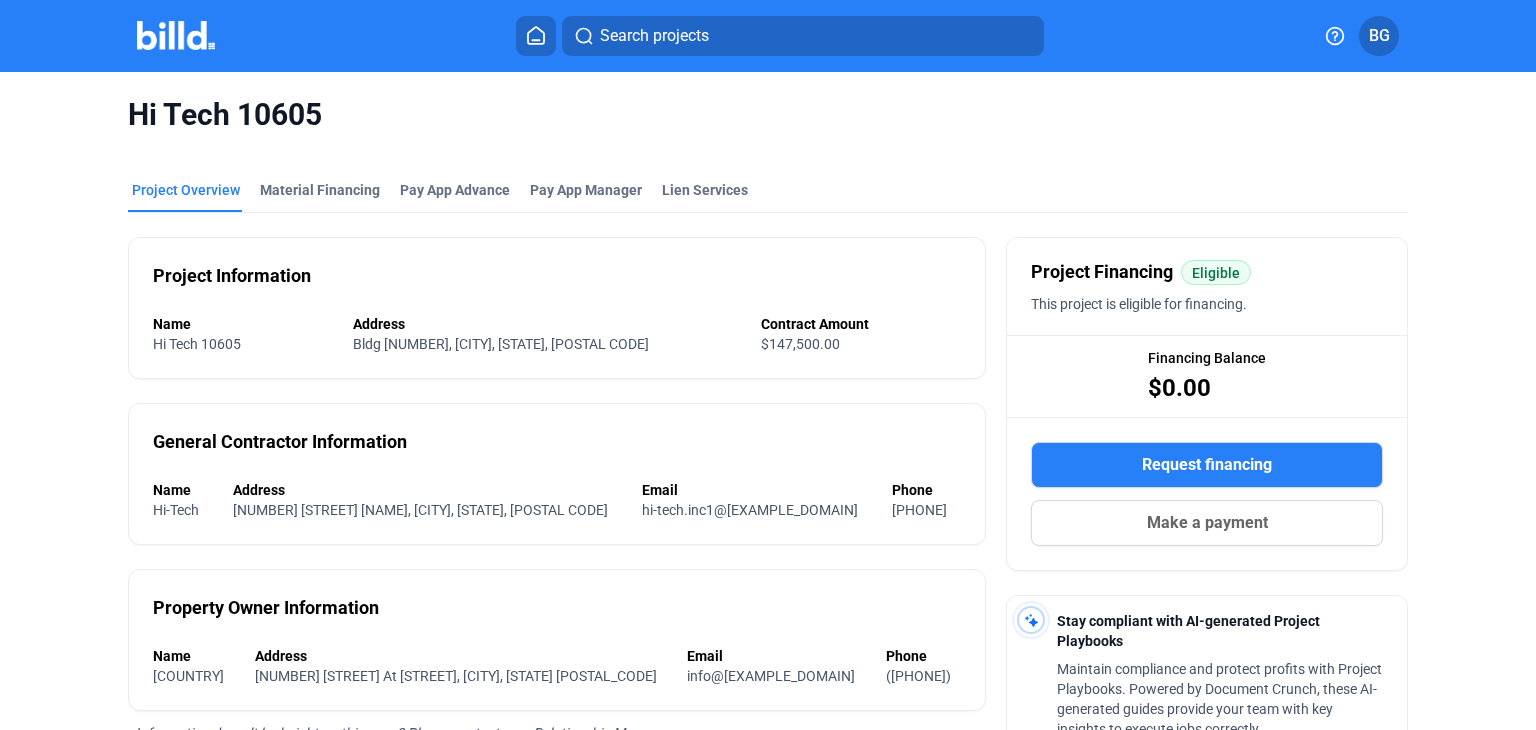 scroll, scrollTop: 0, scrollLeft: 0, axis: both 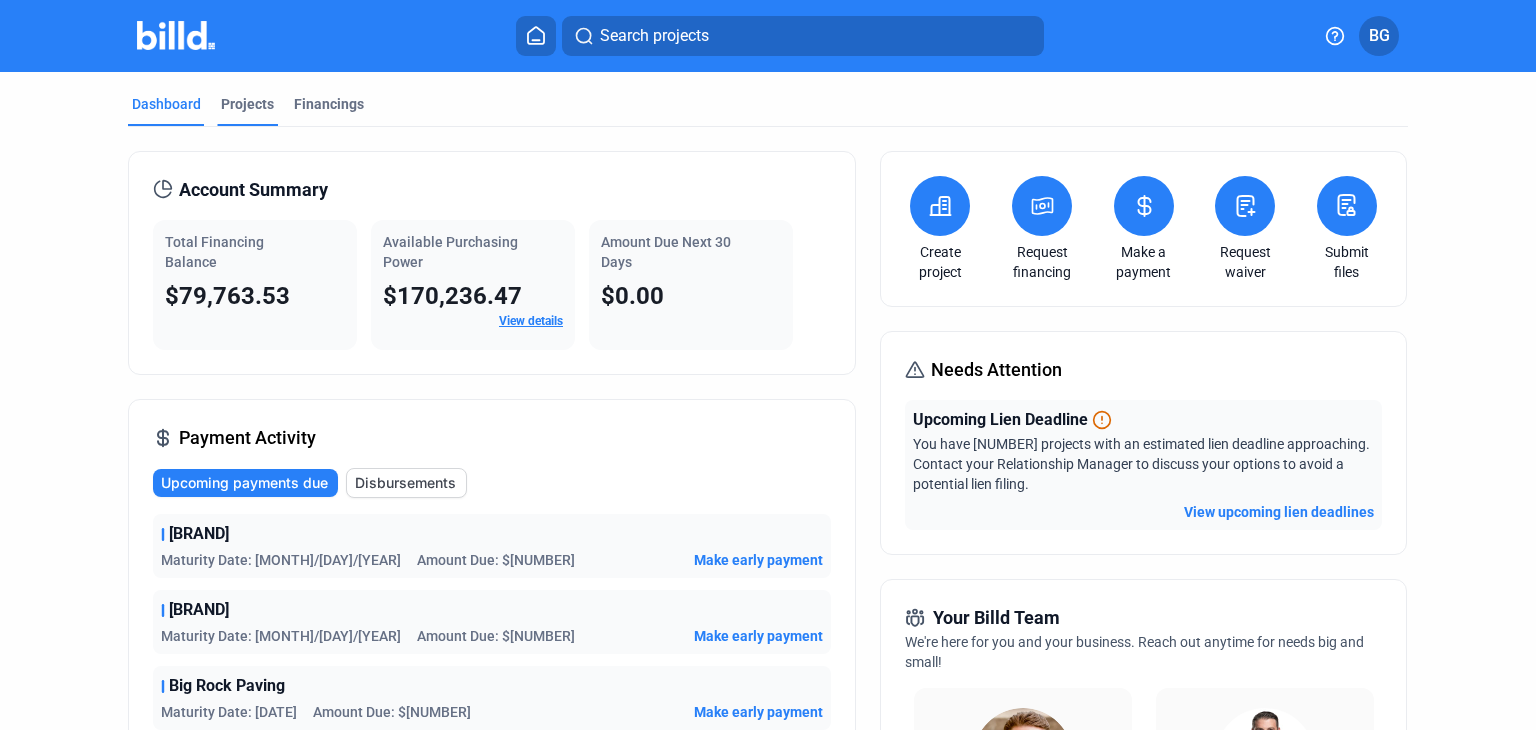 click on "Projects" at bounding box center [247, 104] 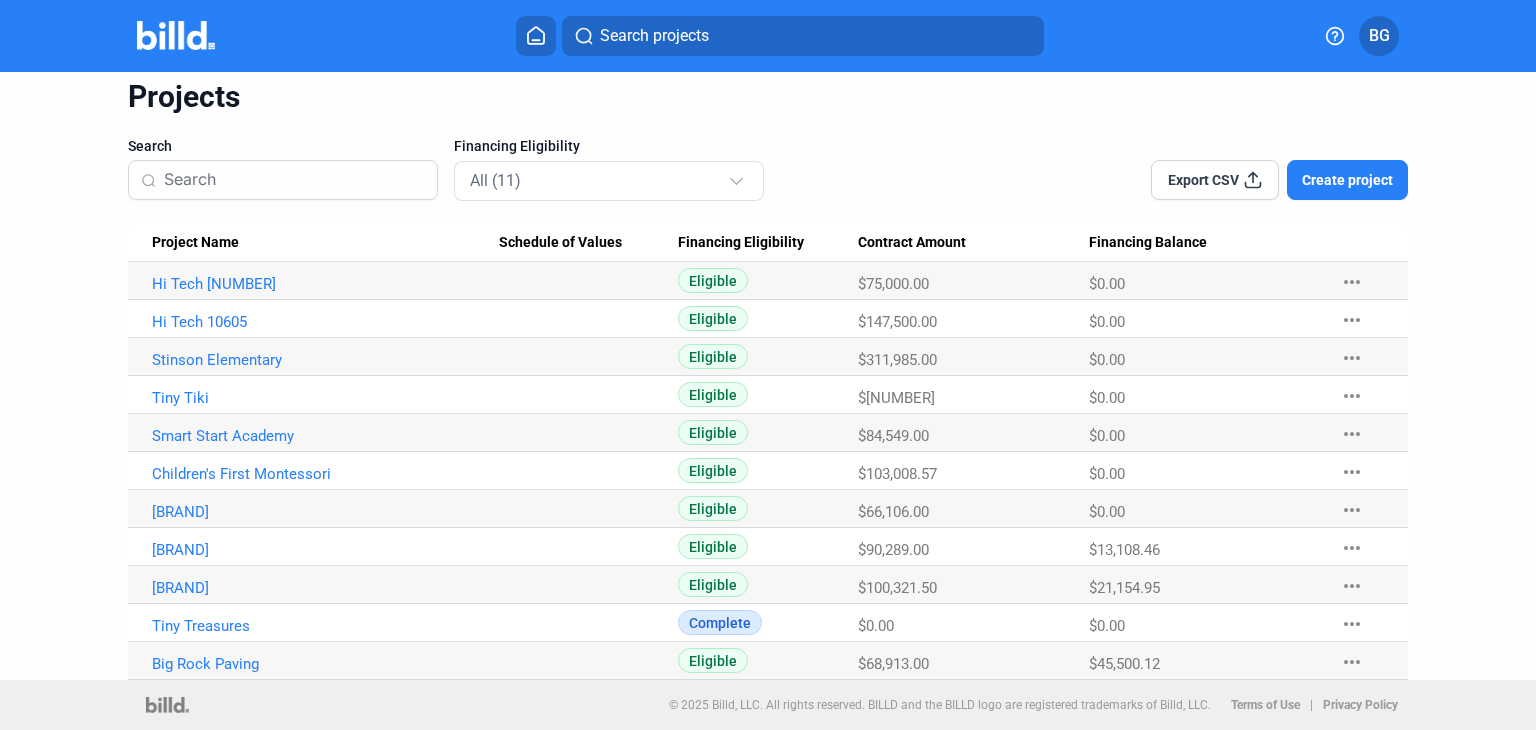 scroll, scrollTop: 0, scrollLeft: 0, axis: both 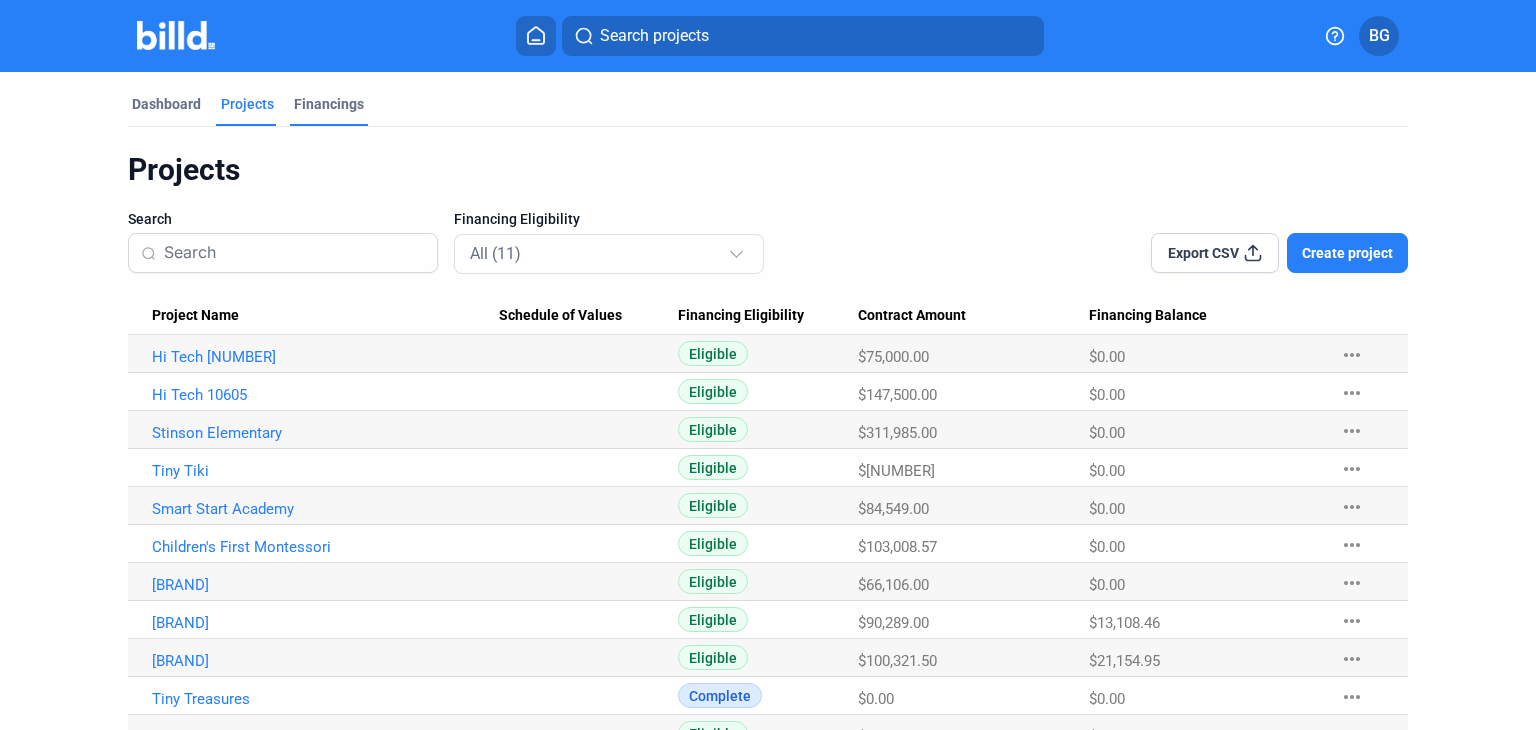 click on "Financings" at bounding box center (329, 104) 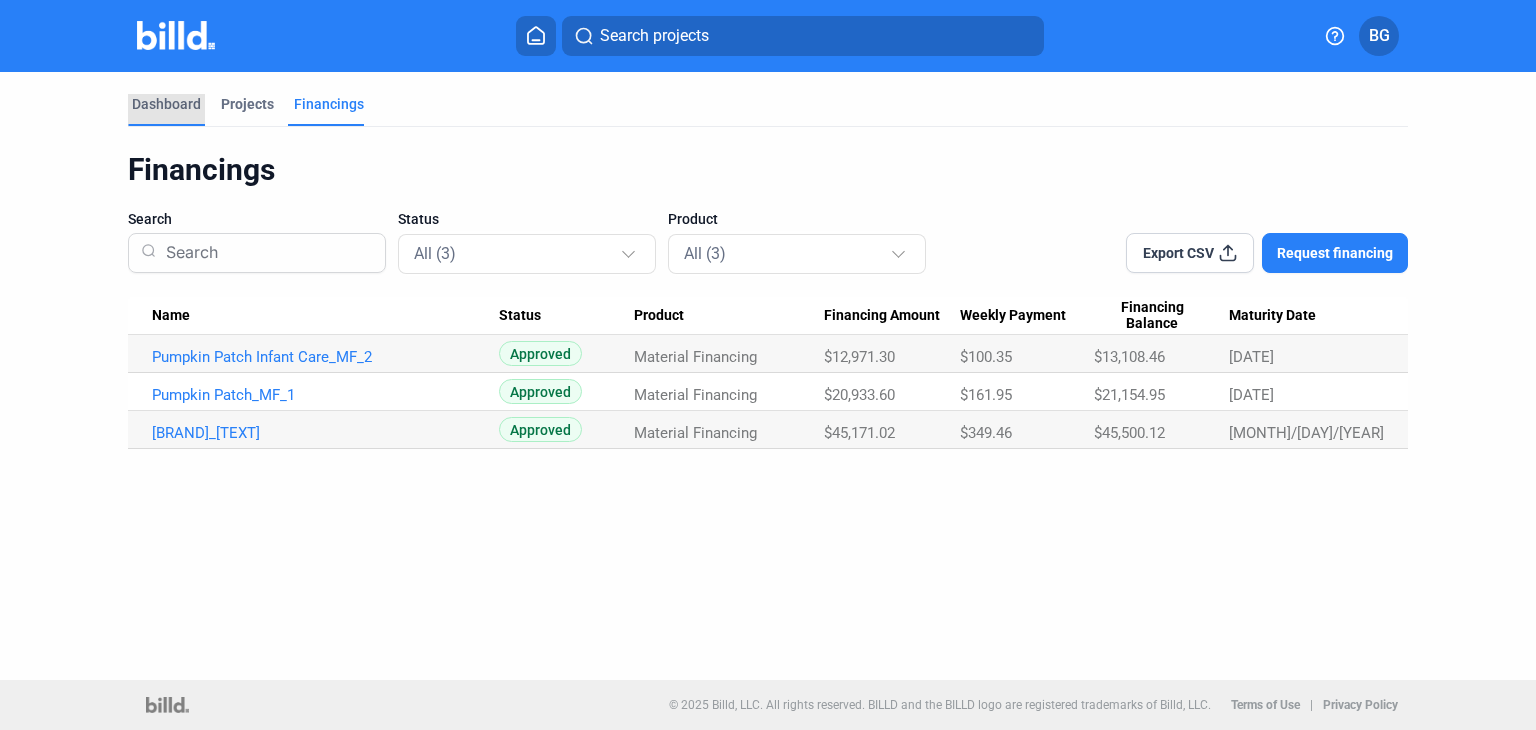 click on "Dashboard" at bounding box center (166, 104) 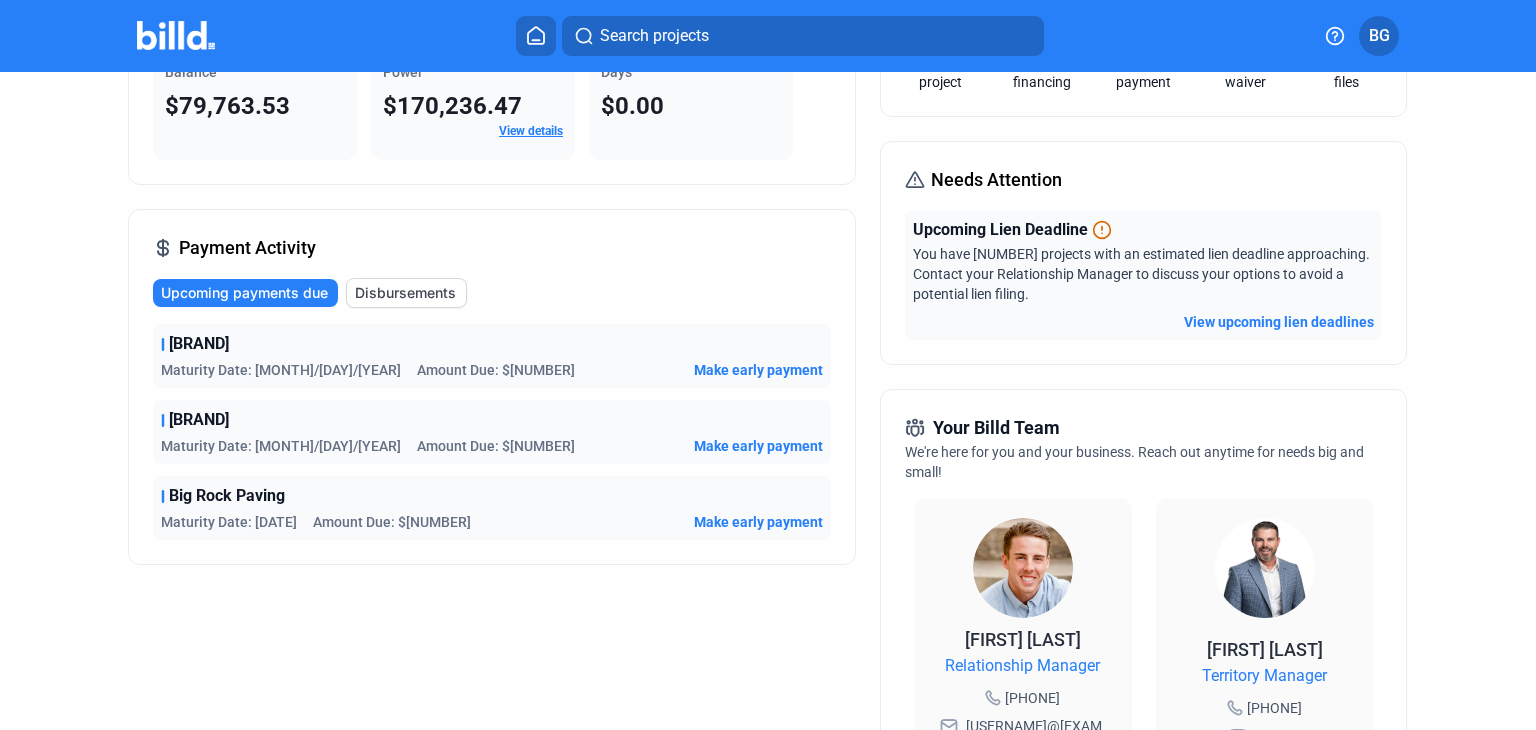 scroll, scrollTop: 0, scrollLeft: 0, axis: both 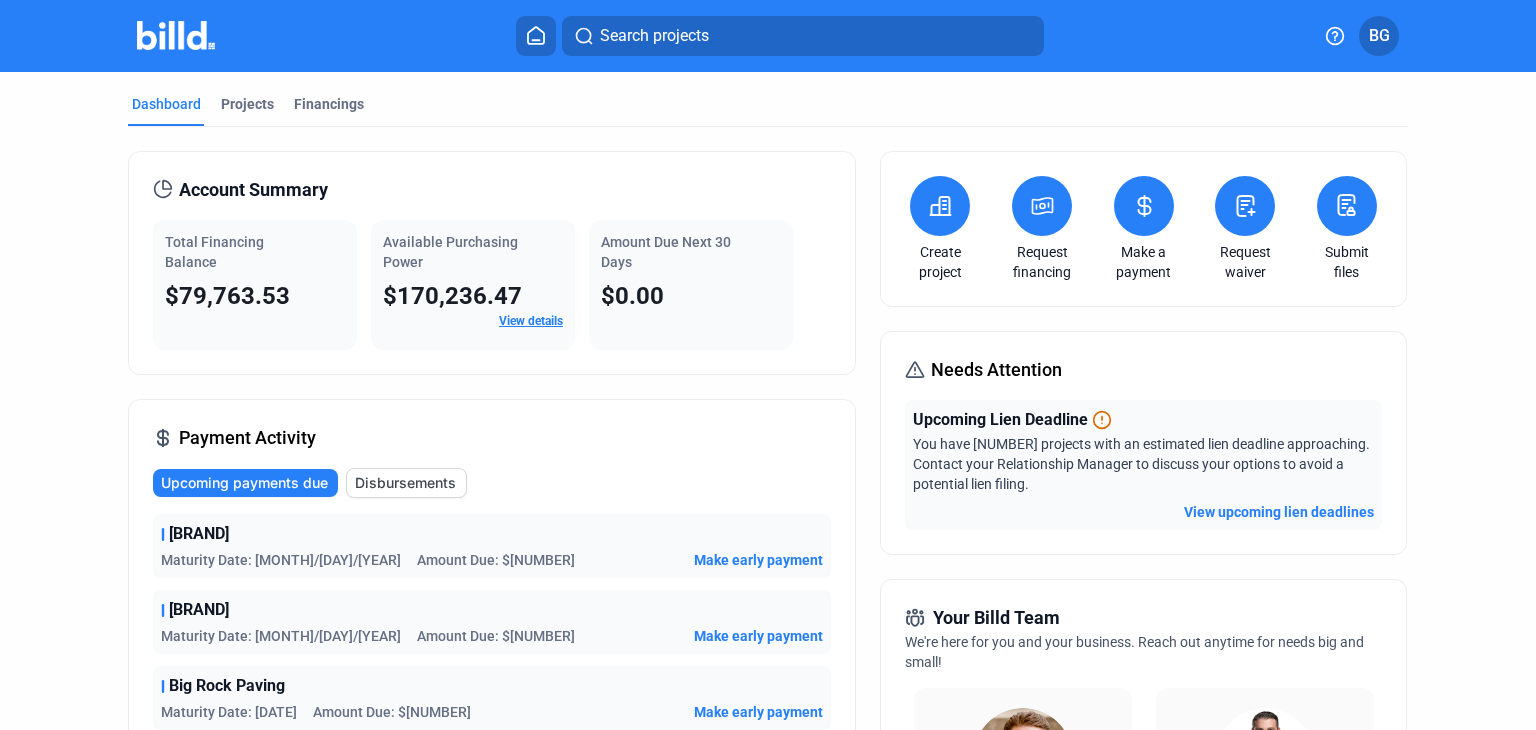 click on "Disbursements" 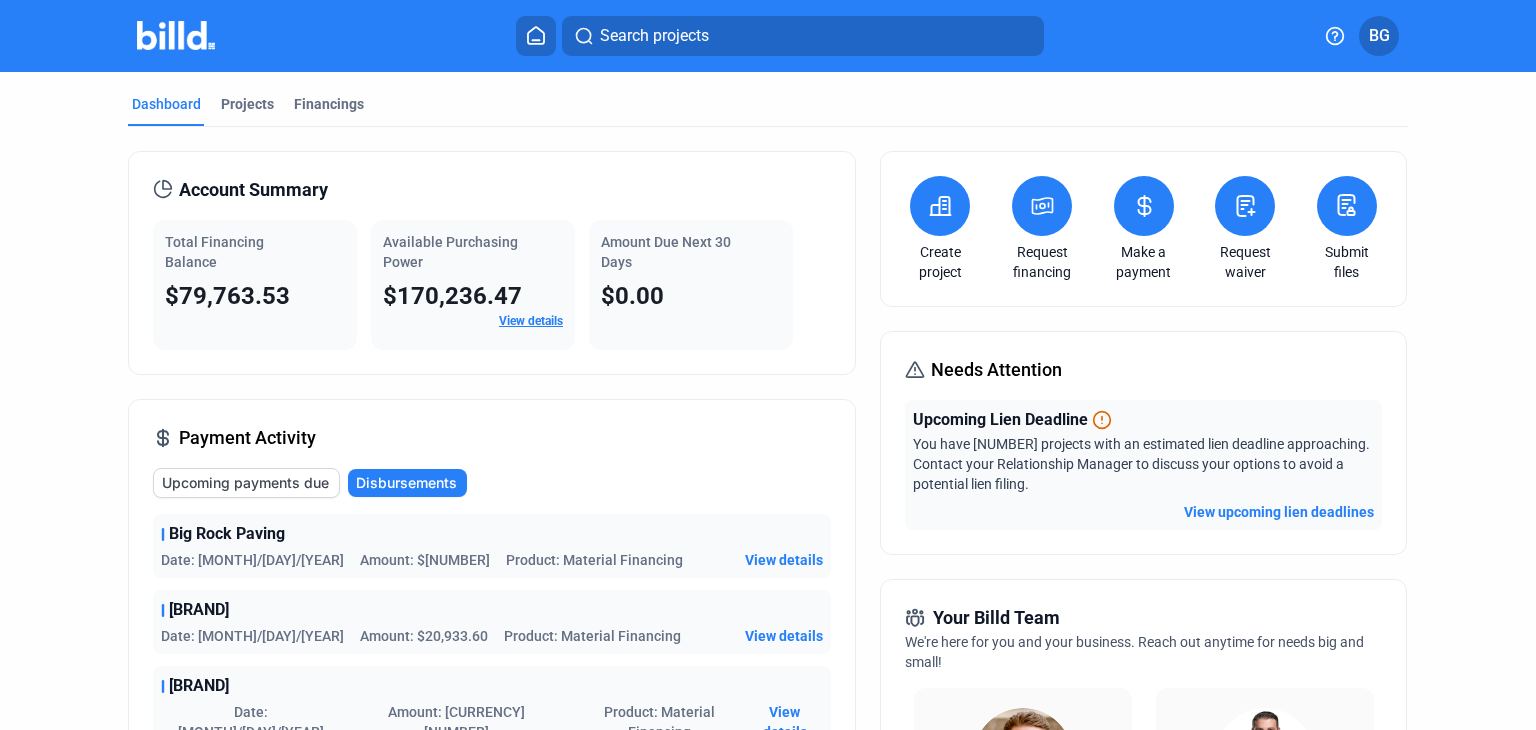 click on "Upcoming payments due" 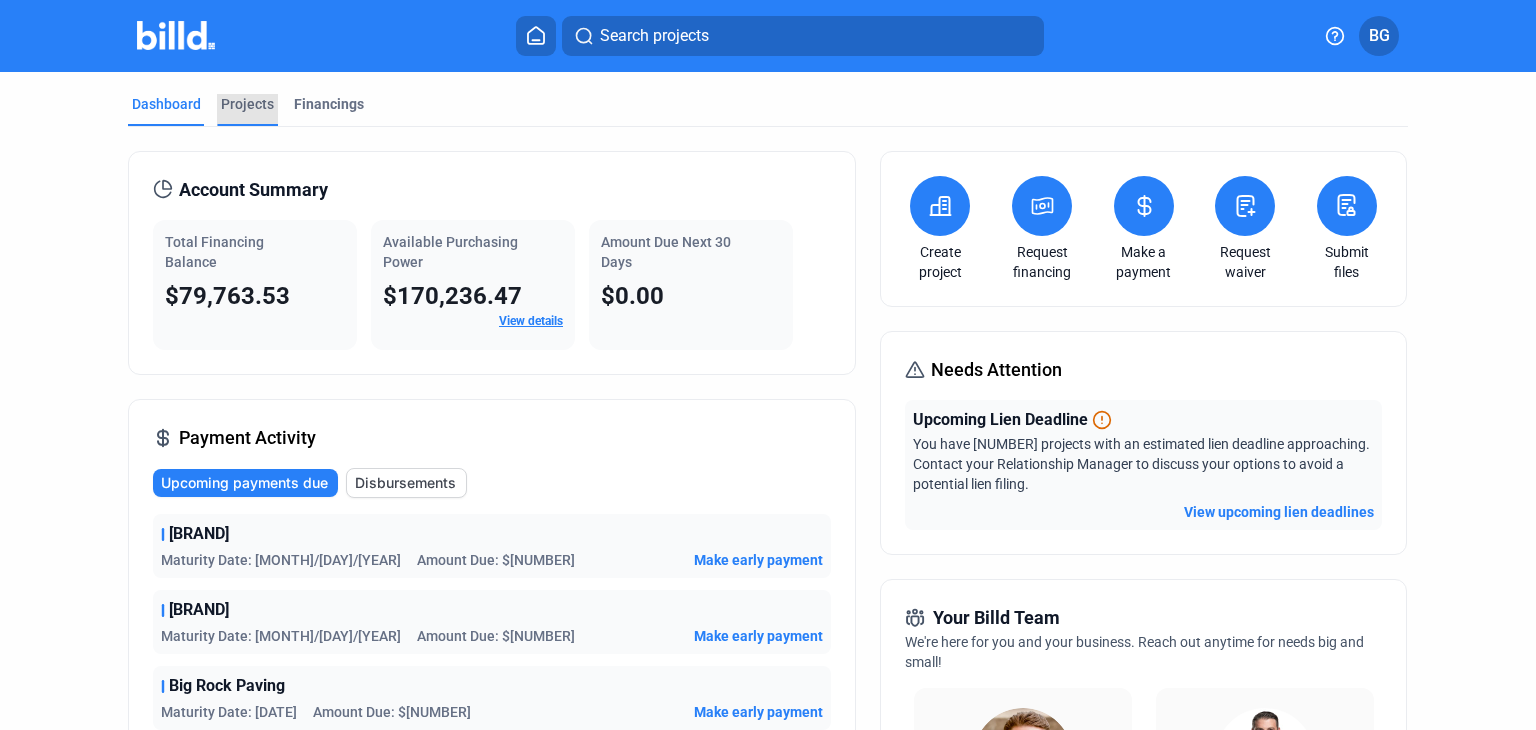 click on "Projects" at bounding box center [247, 104] 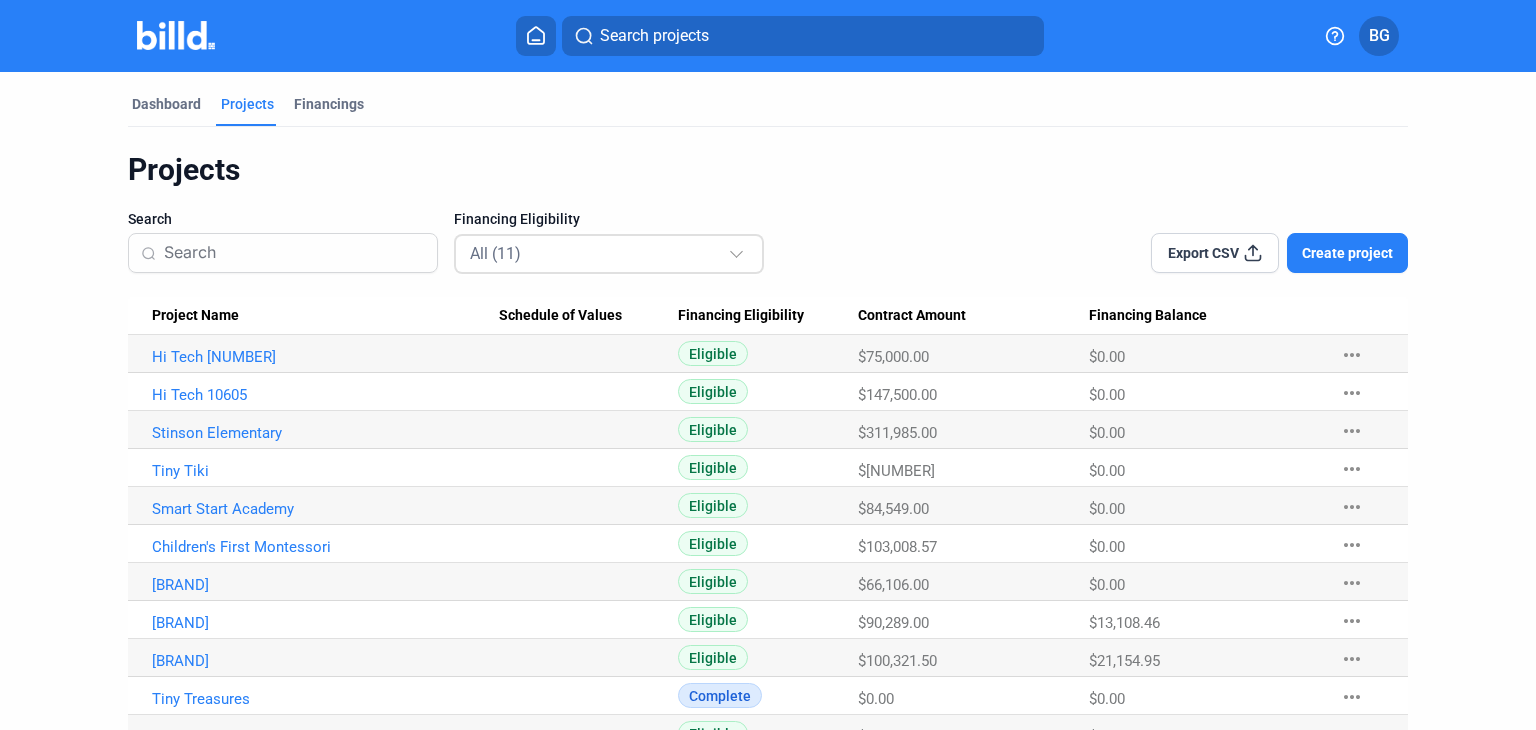 click on "All (11)" at bounding box center (495, 253) 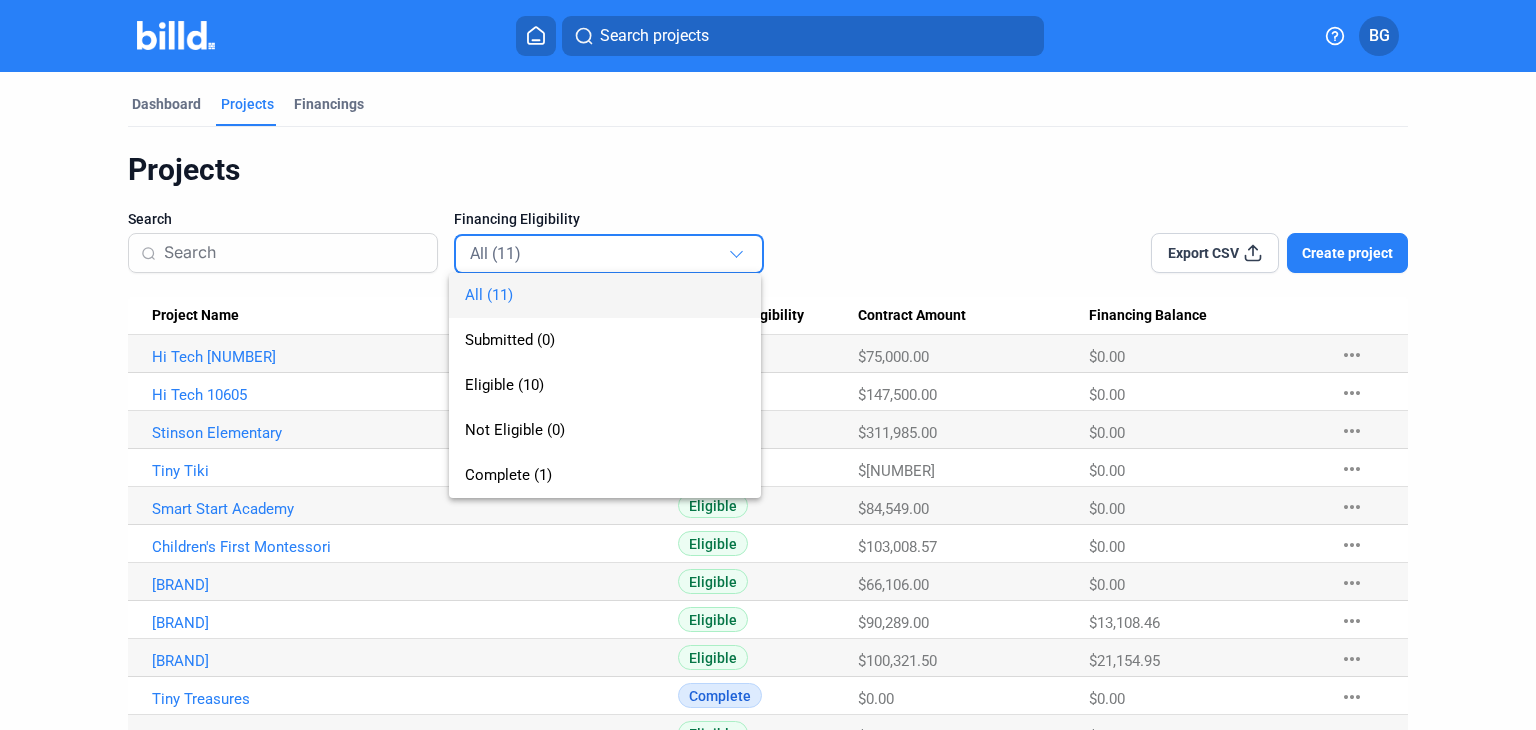 click on "All ([NUMBER]) Submitted ([NUMBER]) Eligible ([NUMBER]) Not Eligible ([NUMBER]) Complete ([NUMBER])" at bounding box center (589, 365) 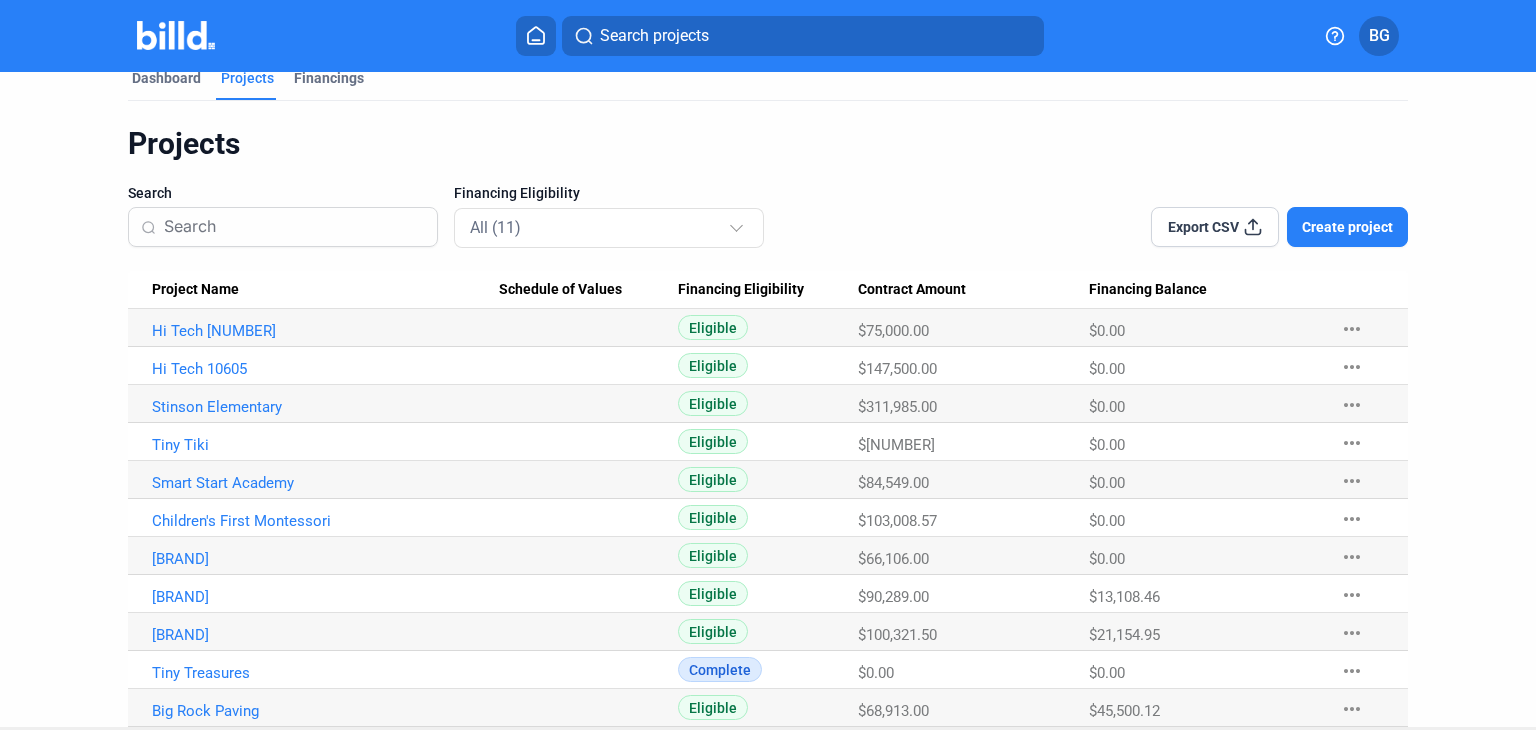 scroll, scrollTop: 0, scrollLeft: 0, axis: both 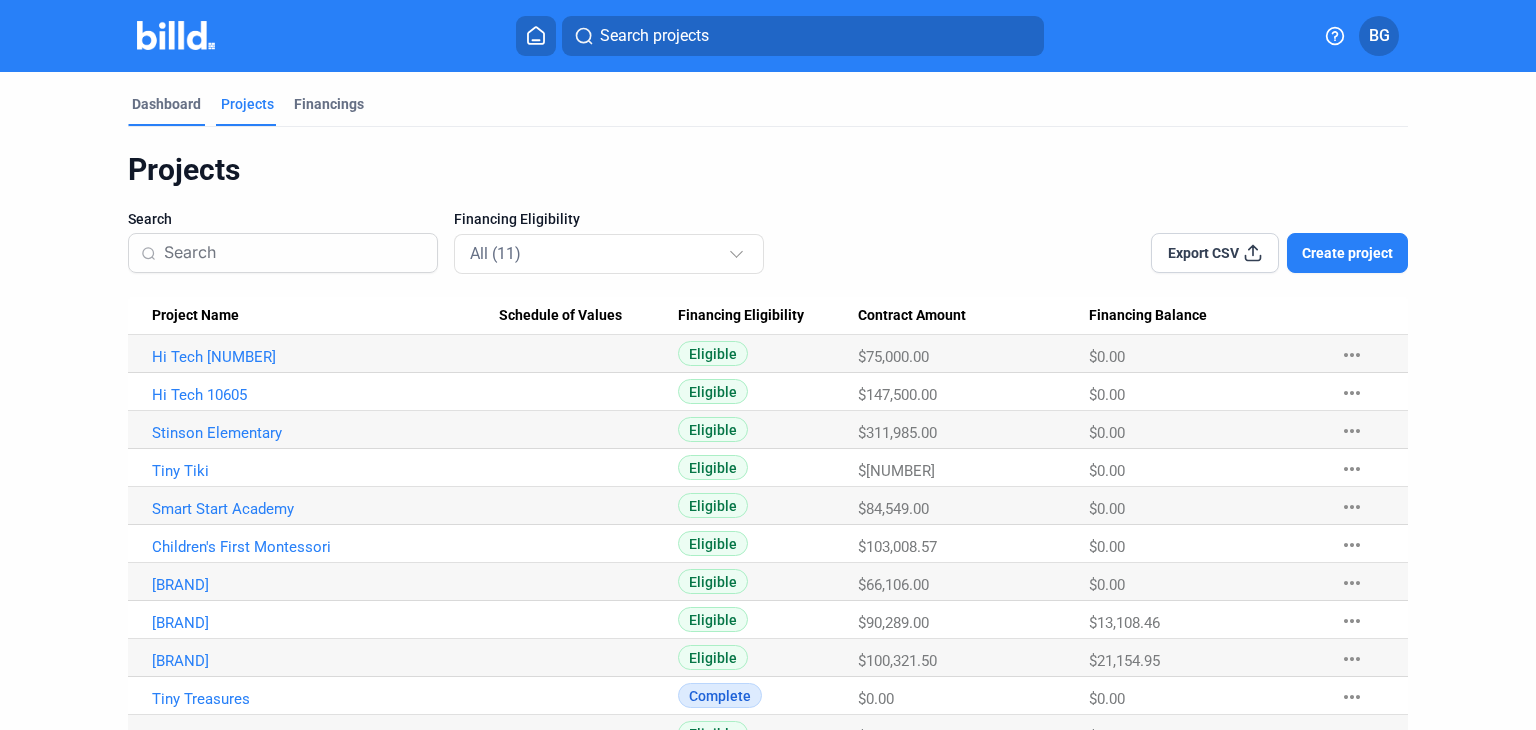 click on "Dashboard" at bounding box center (166, 104) 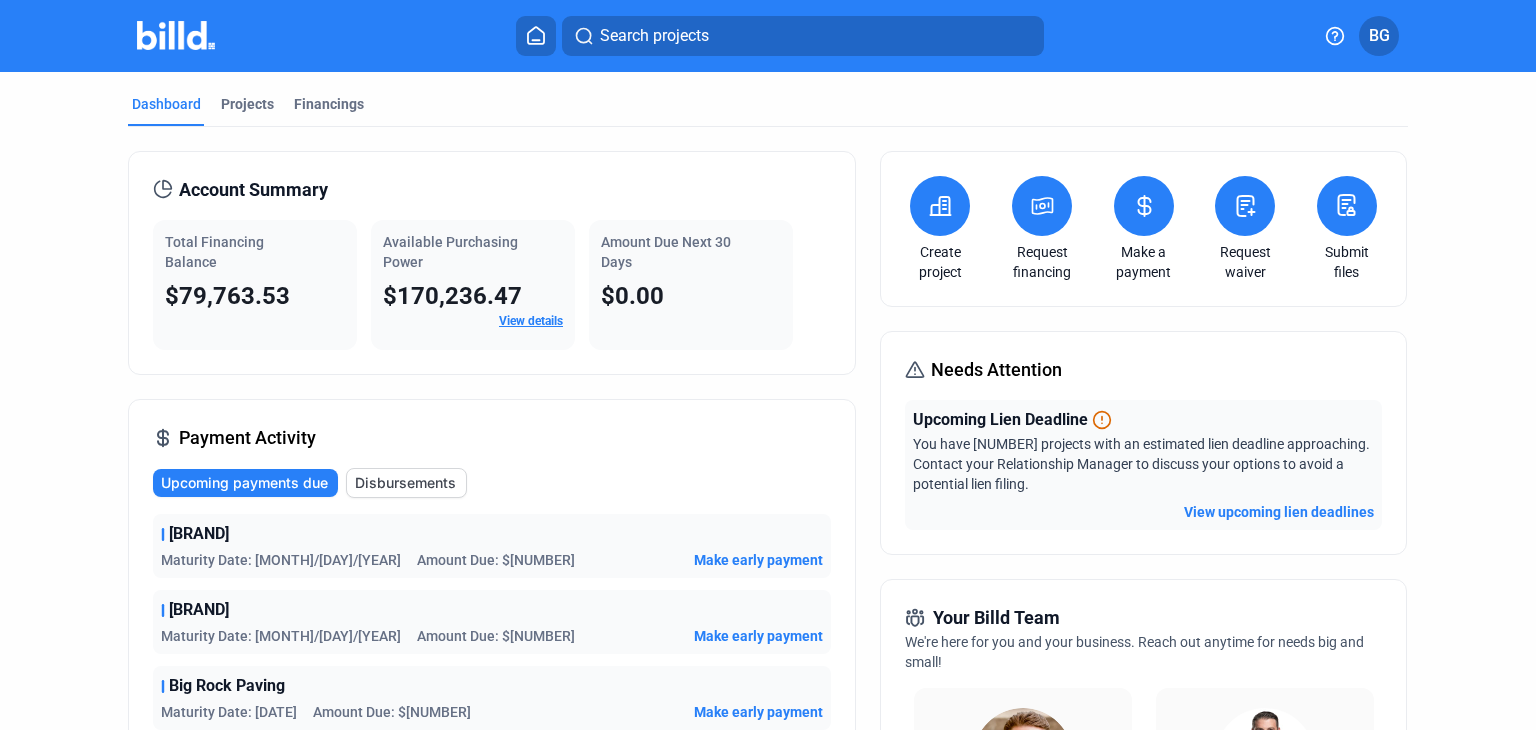 click on "View details" at bounding box center [531, 321] 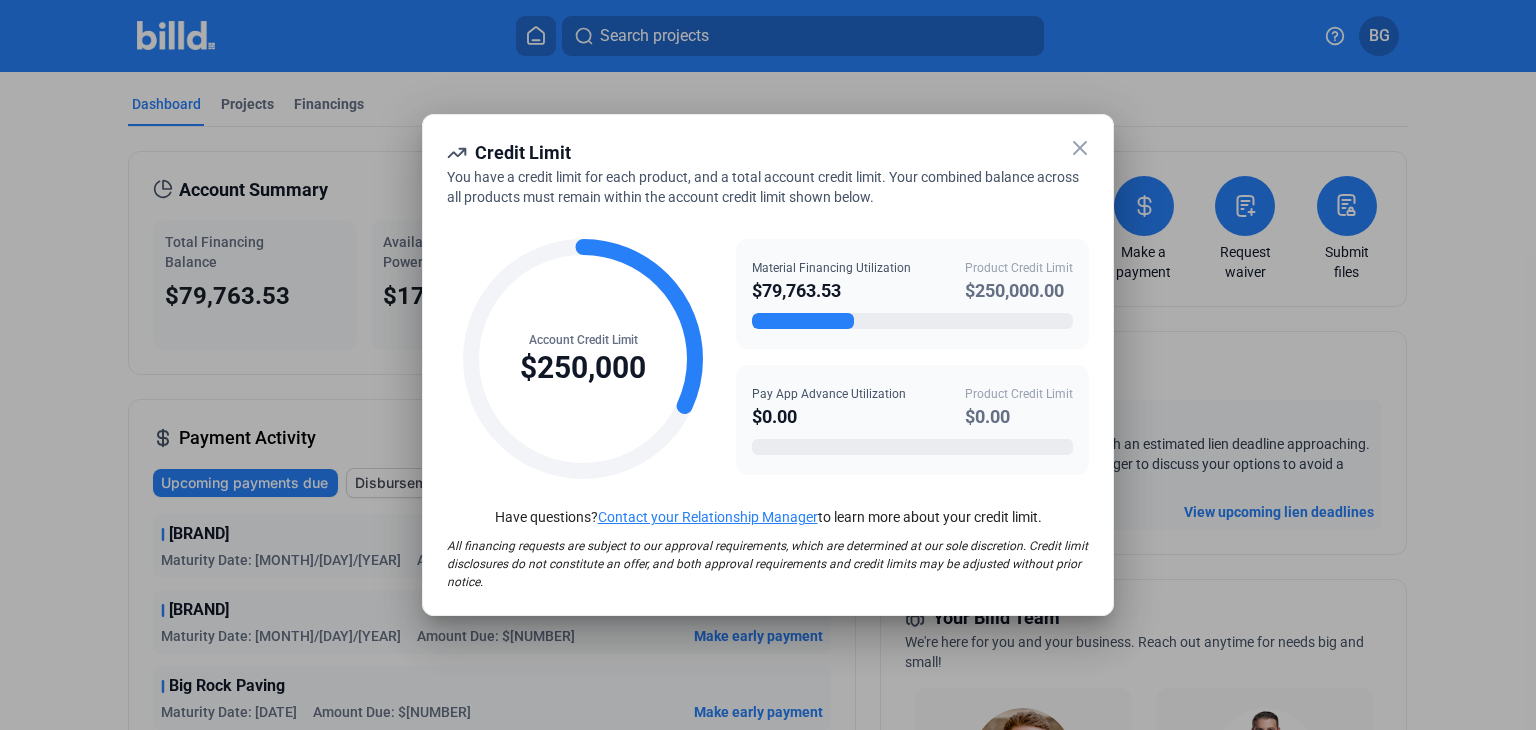 click 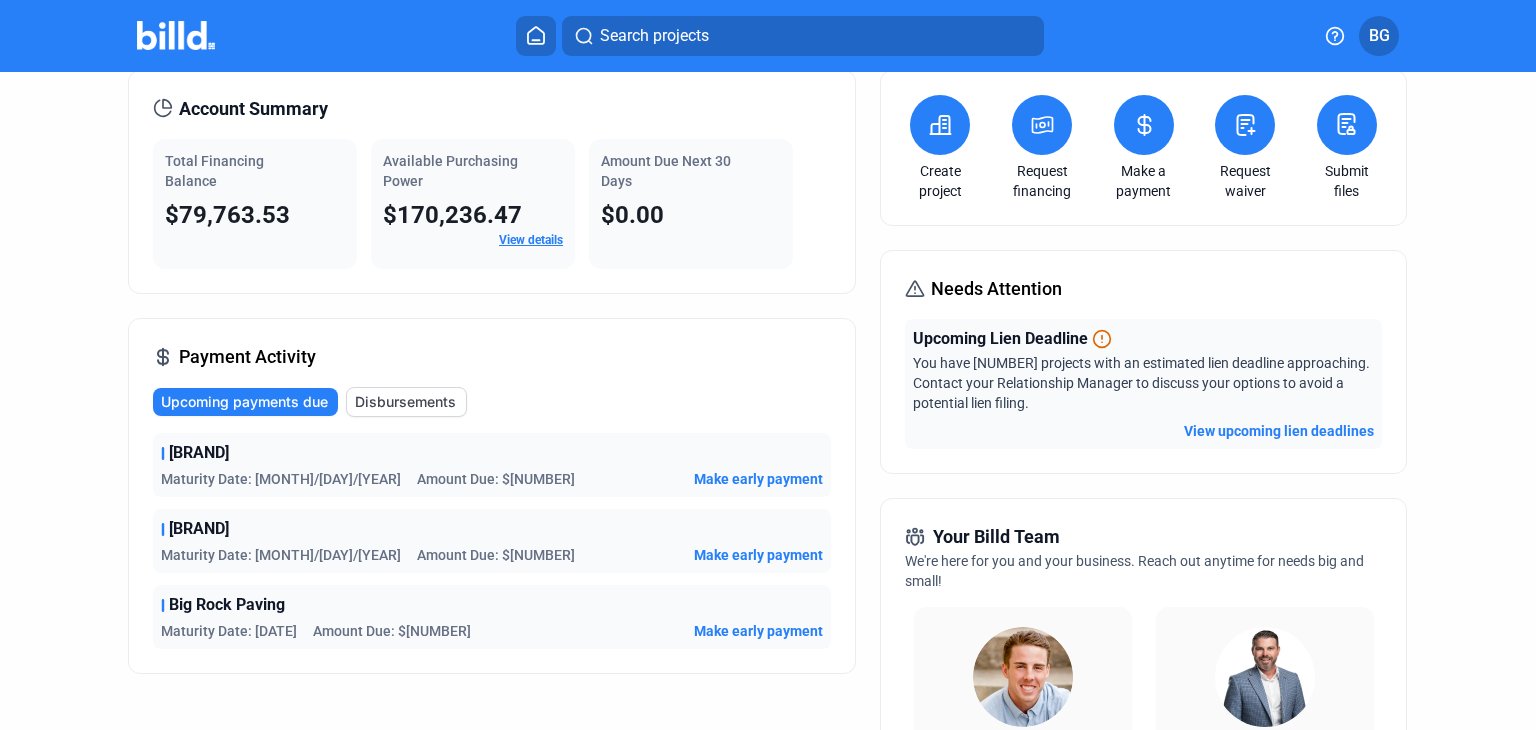 scroll, scrollTop: 0, scrollLeft: 0, axis: both 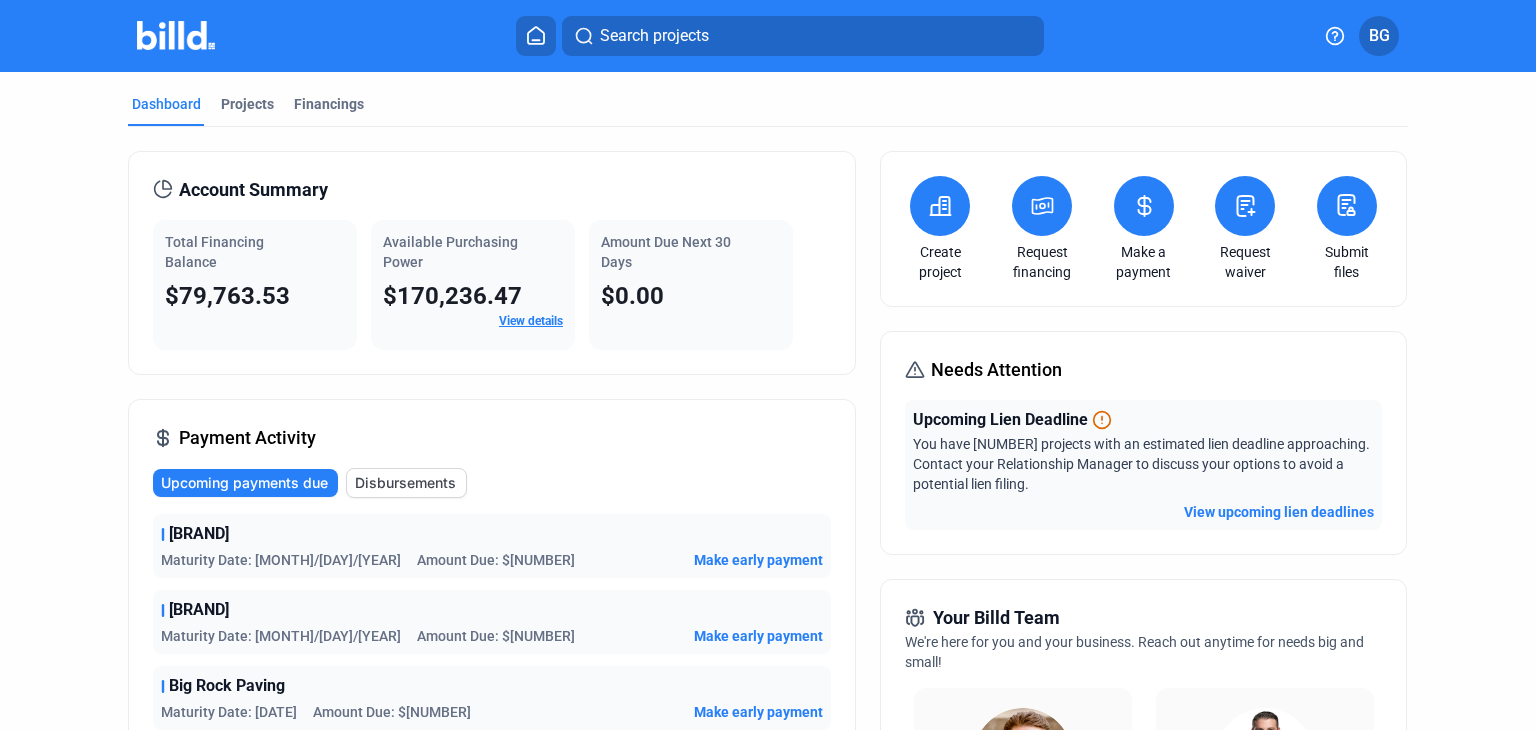 click on "Upcoming payments due" 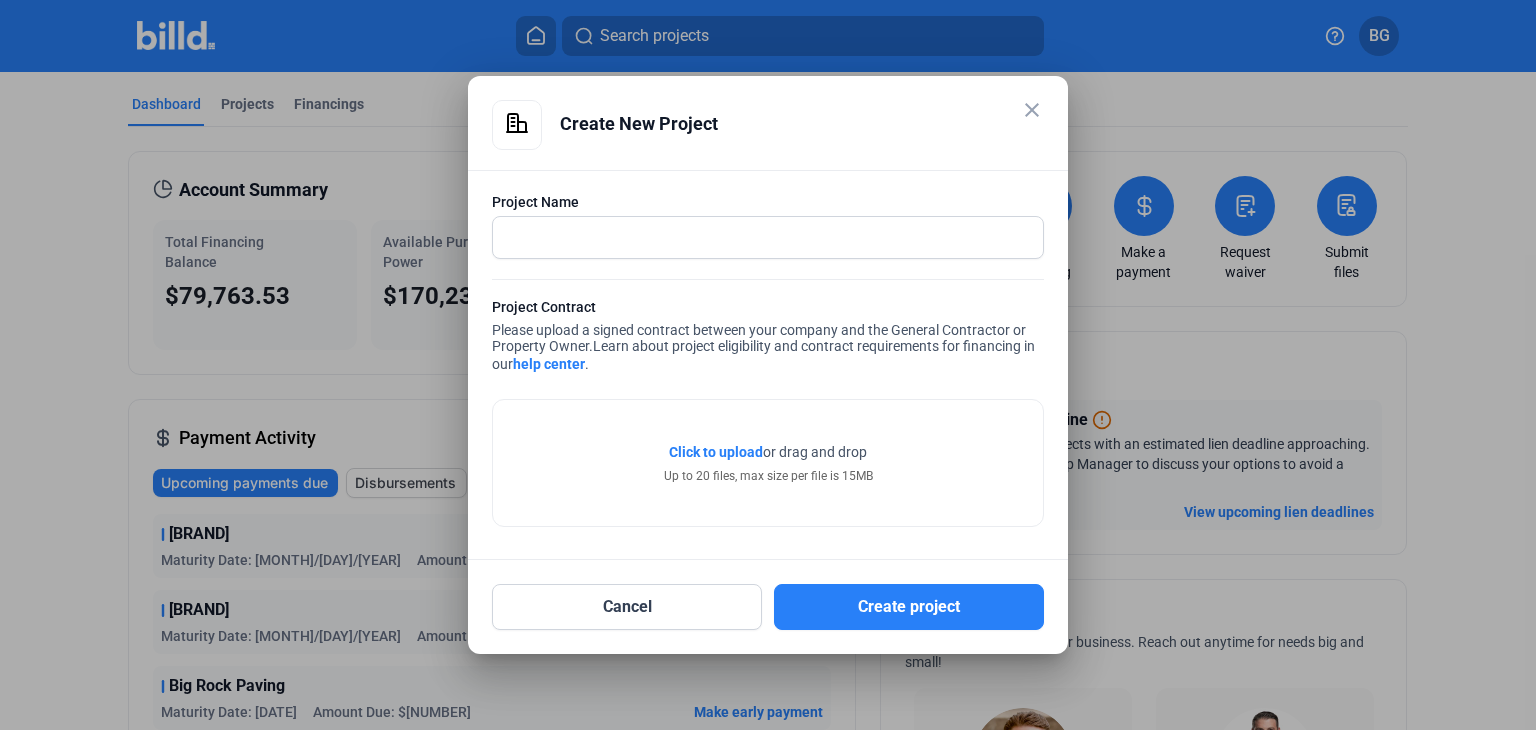 click on "close" at bounding box center [1032, 110] 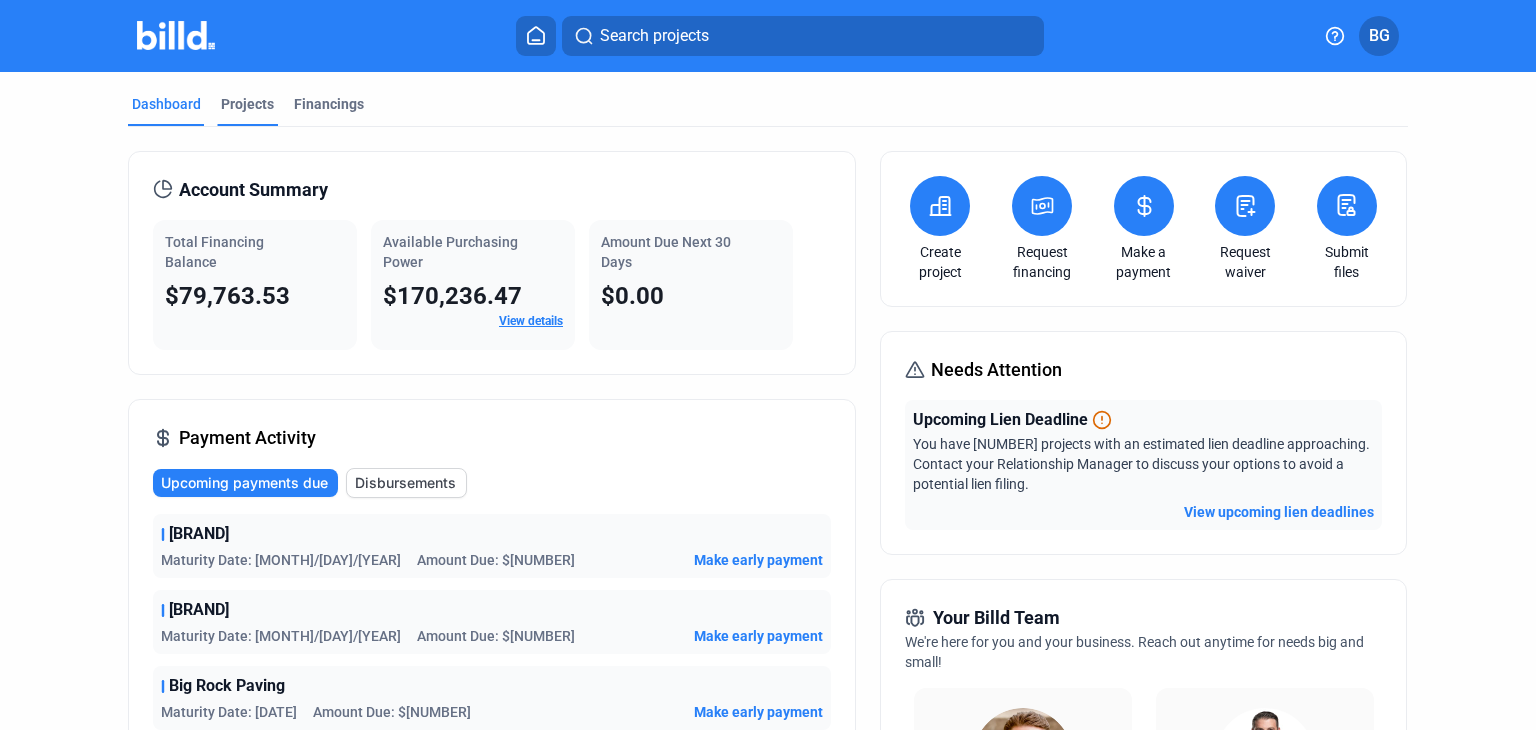 click on "Projects" at bounding box center (247, 104) 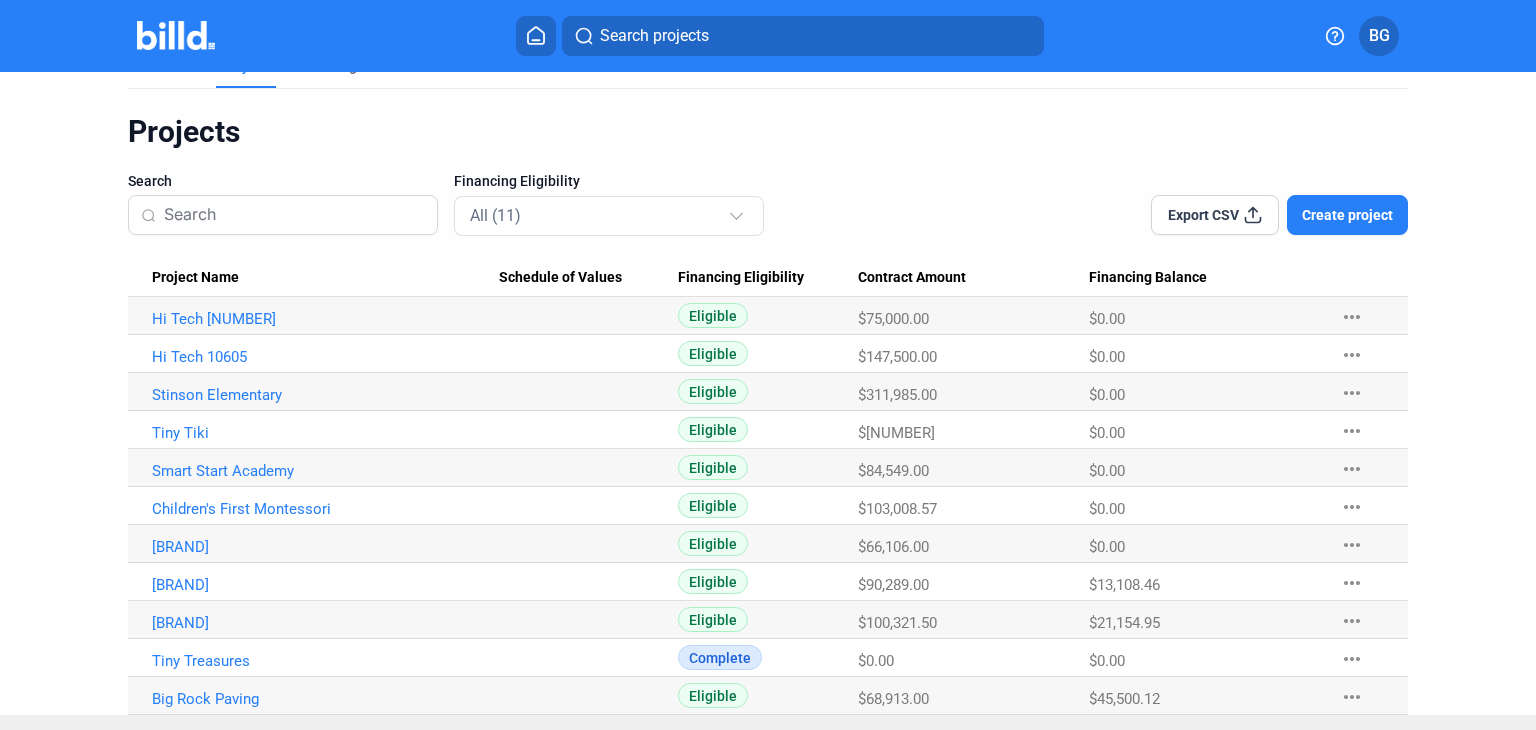 scroll, scrollTop: 73, scrollLeft: 0, axis: vertical 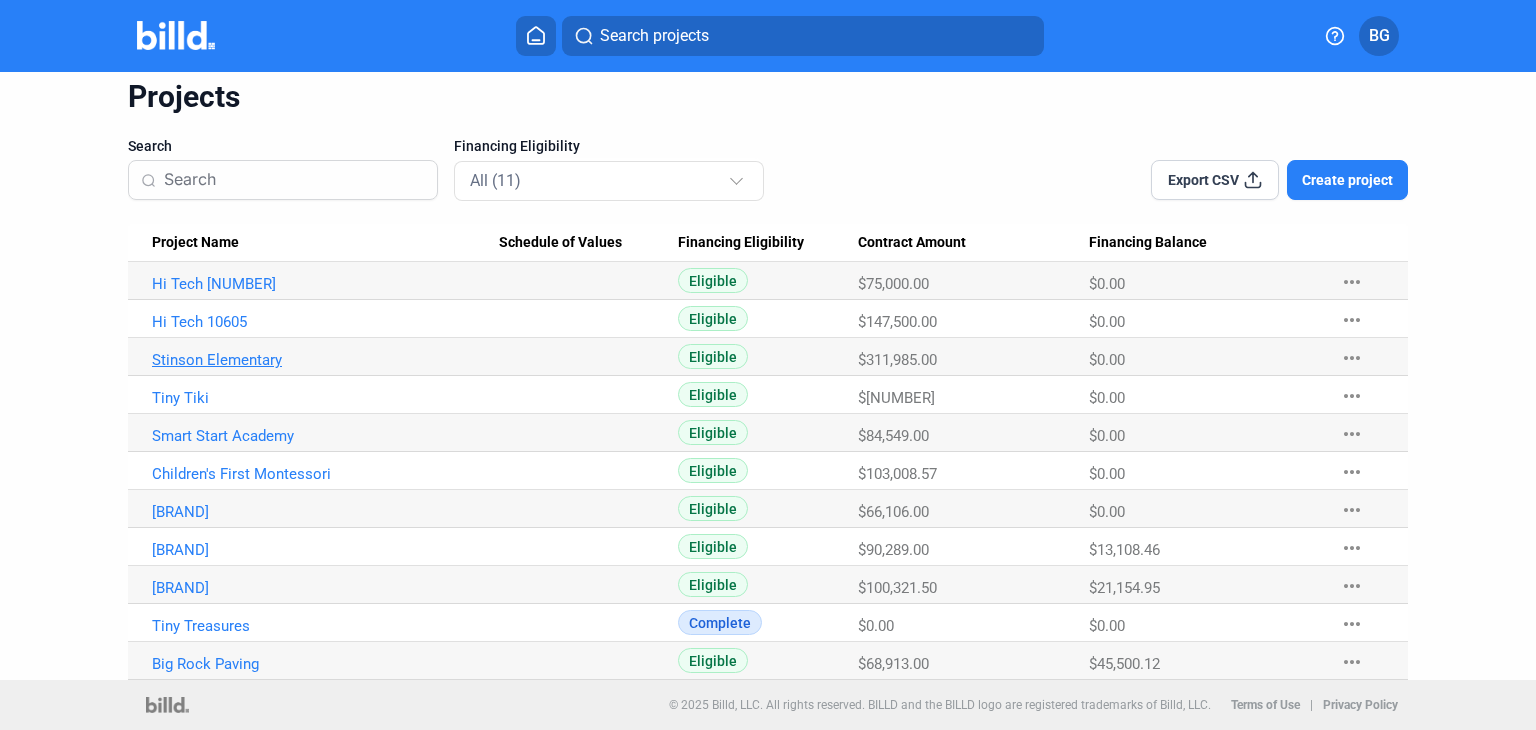 click on "Stinson Elementary" at bounding box center [325, 284] 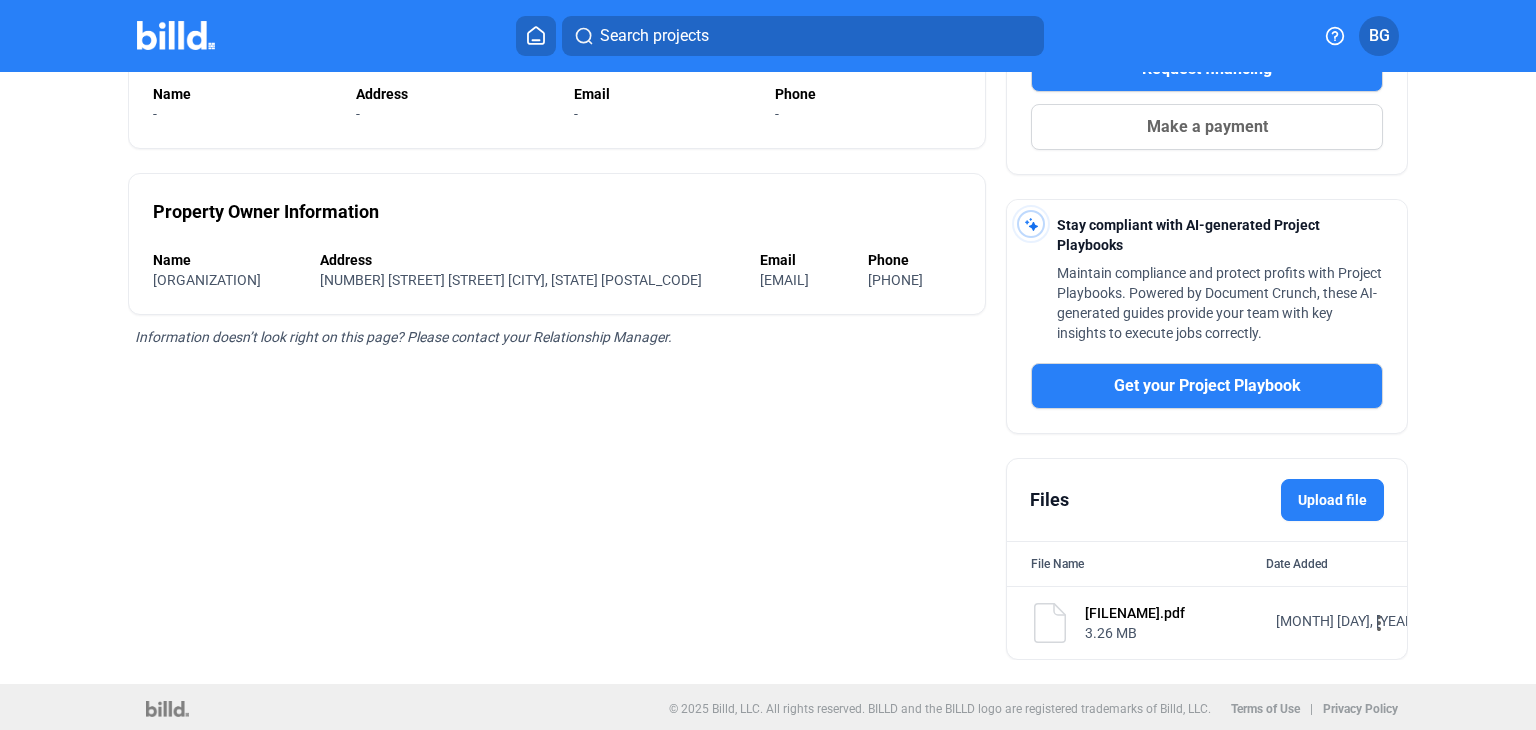 scroll, scrollTop: 0, scrollLeft: 0, axis: both 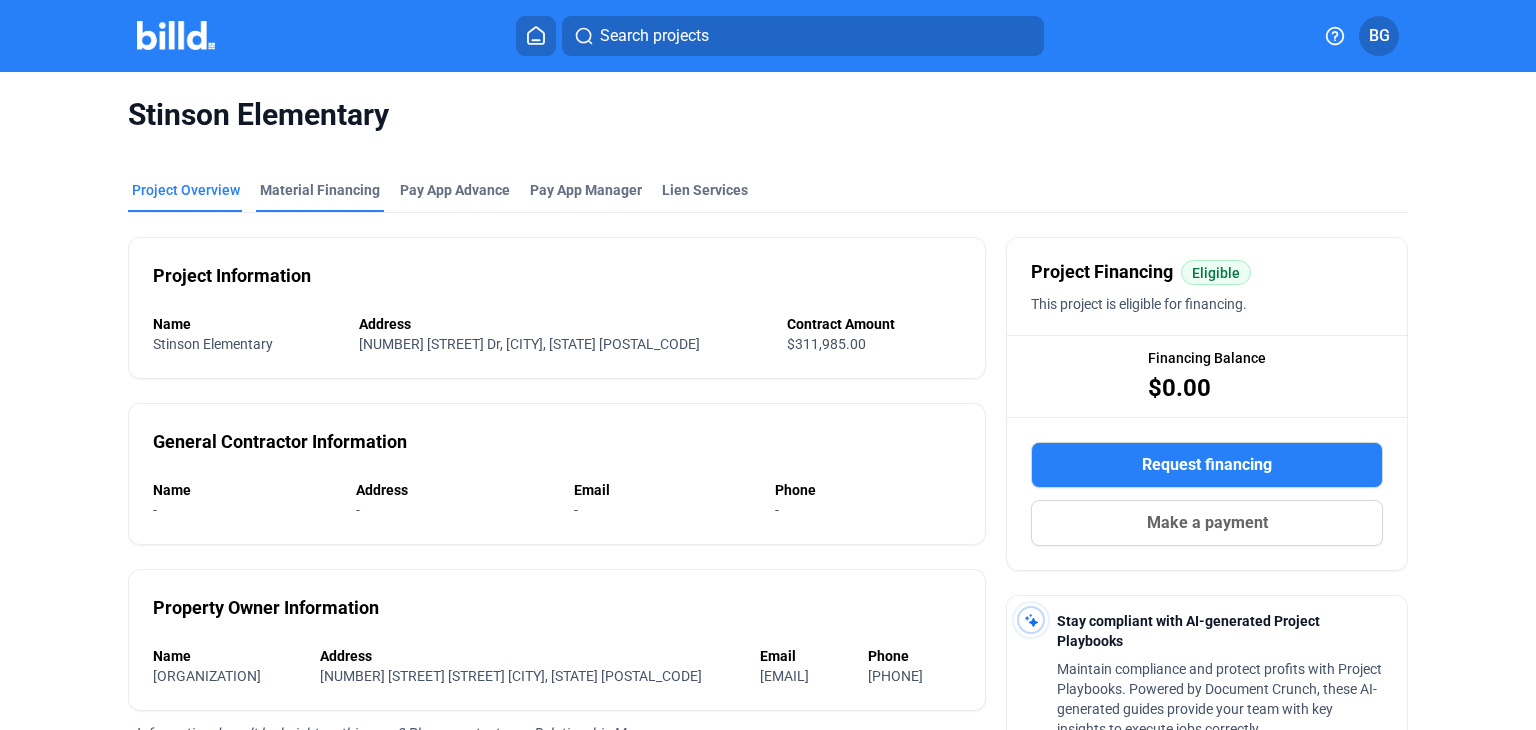 click on "Material Financing" at bounding box center [320, 190] 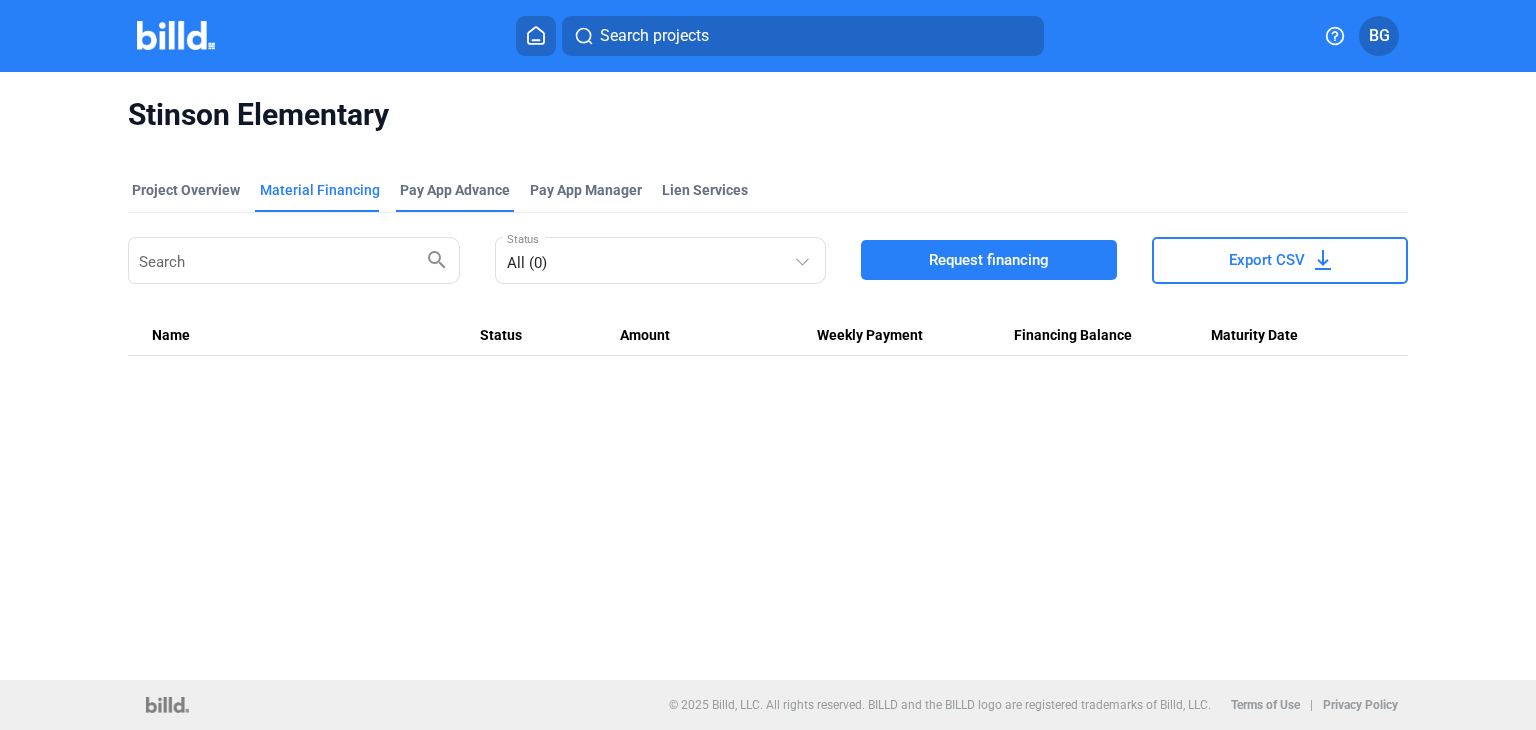 click on "Pay App Advance" at bounding box center [455, 190] 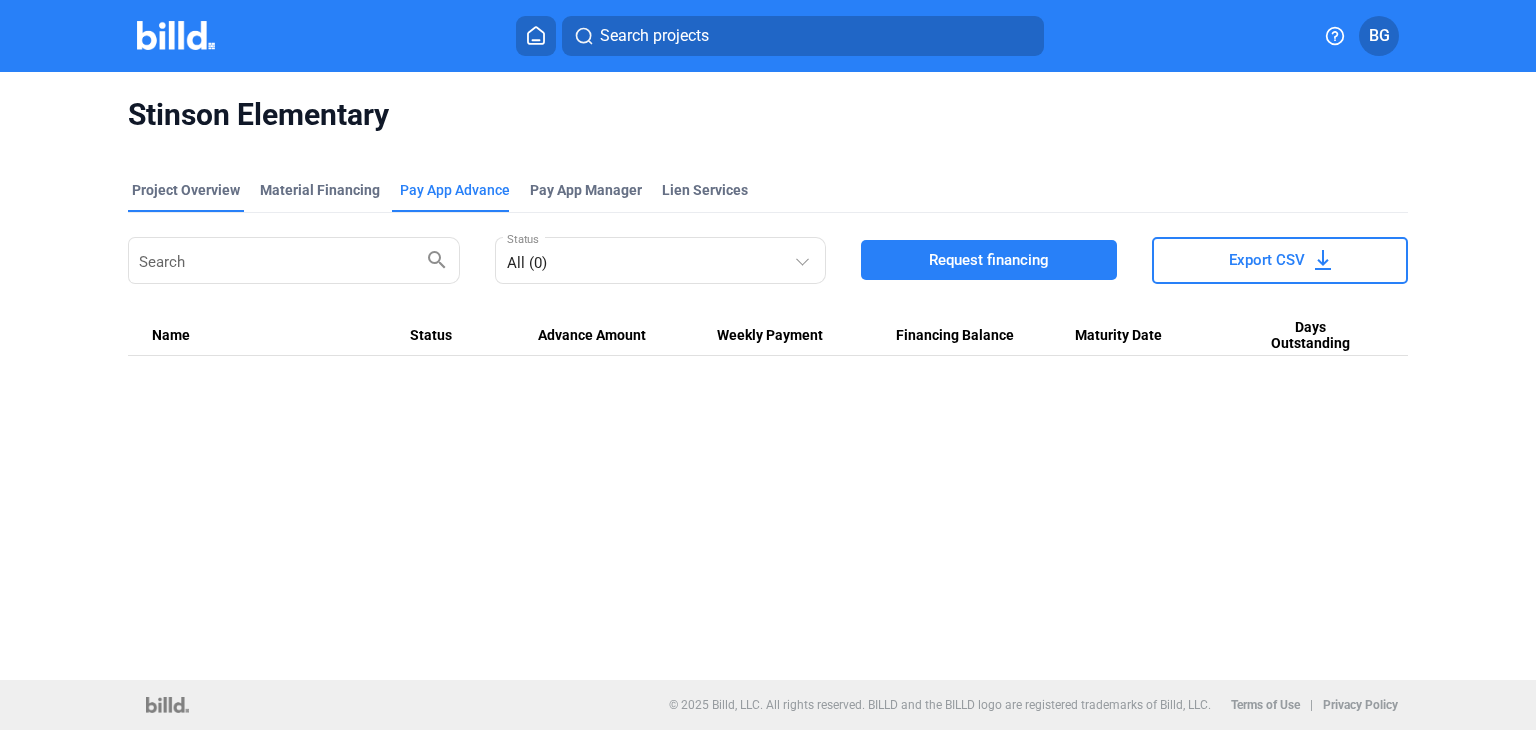 click on "Project Overview" at bounding box center [186, 190] 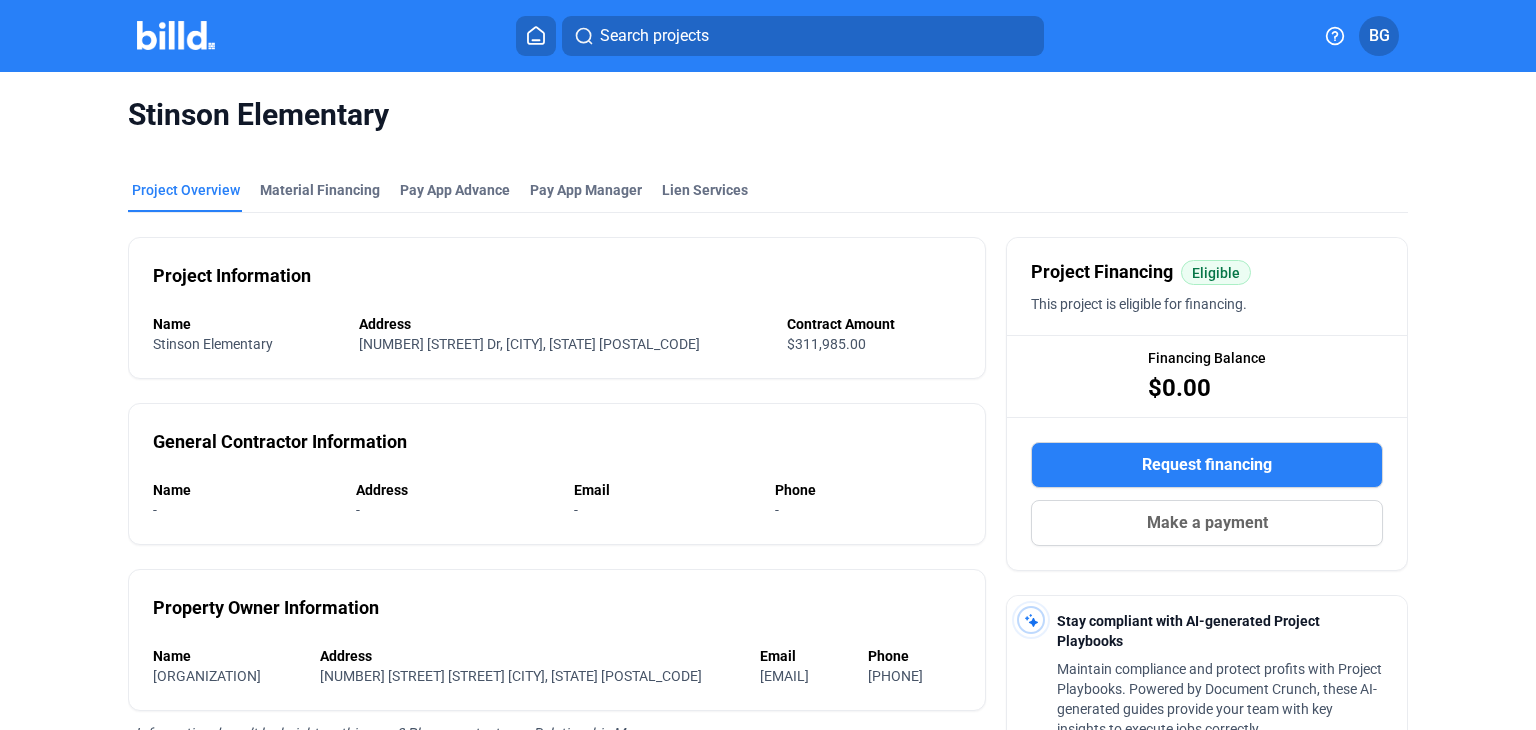 scroll, scrollTop: 0, scrollLeft: 0, axis: both 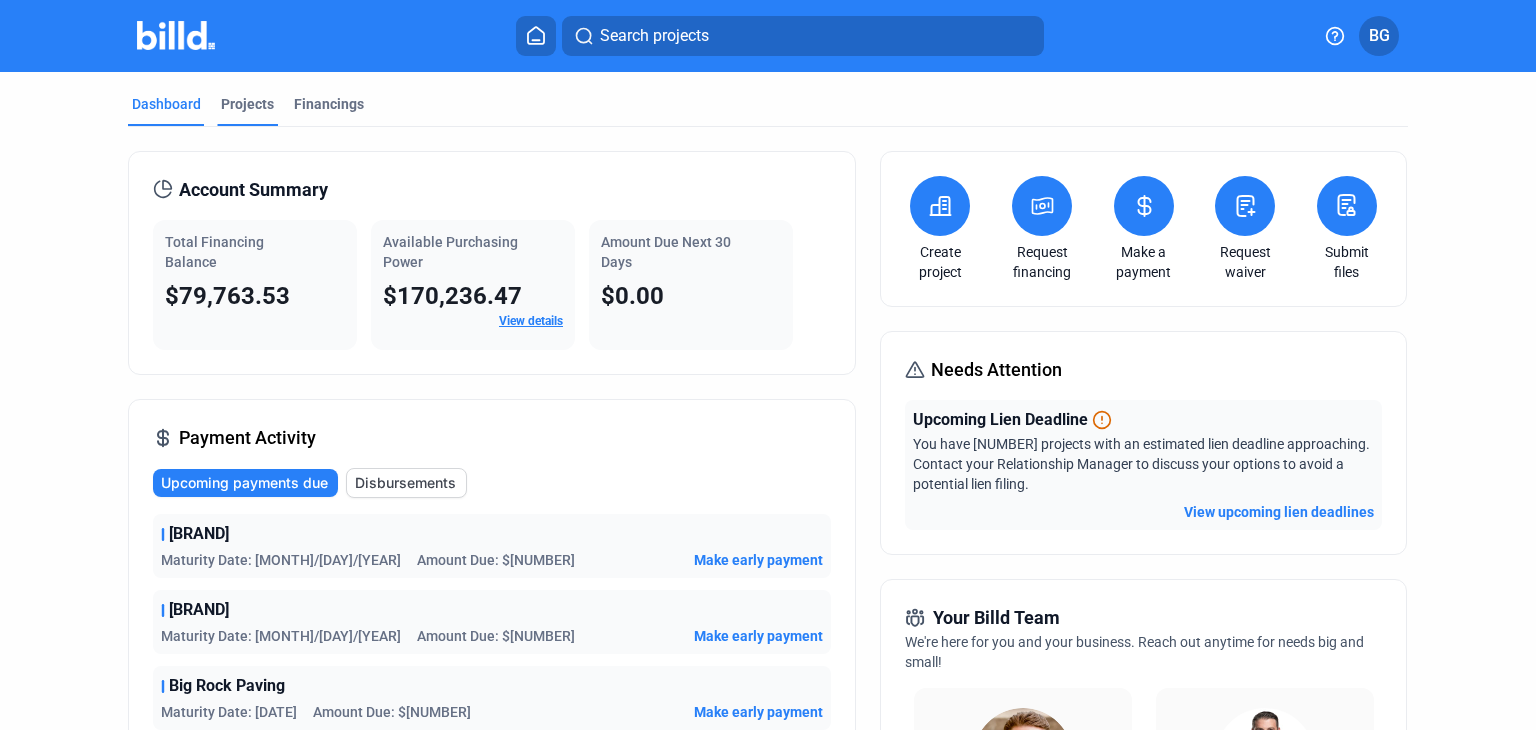 click on "Projects" at bounding box center [247, 104] 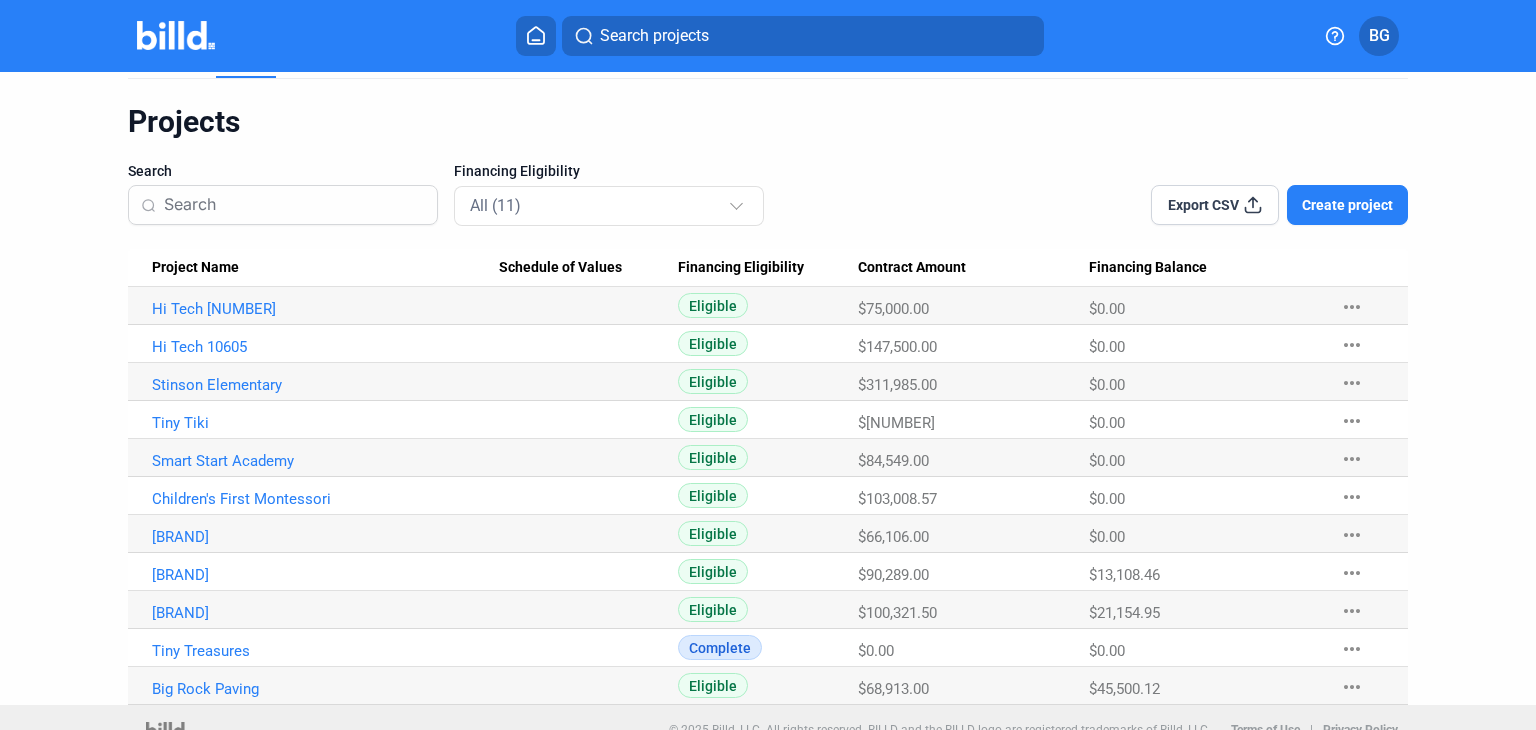 scroll, scrollTop: 73, scrollLeft: 0, axis: vertical 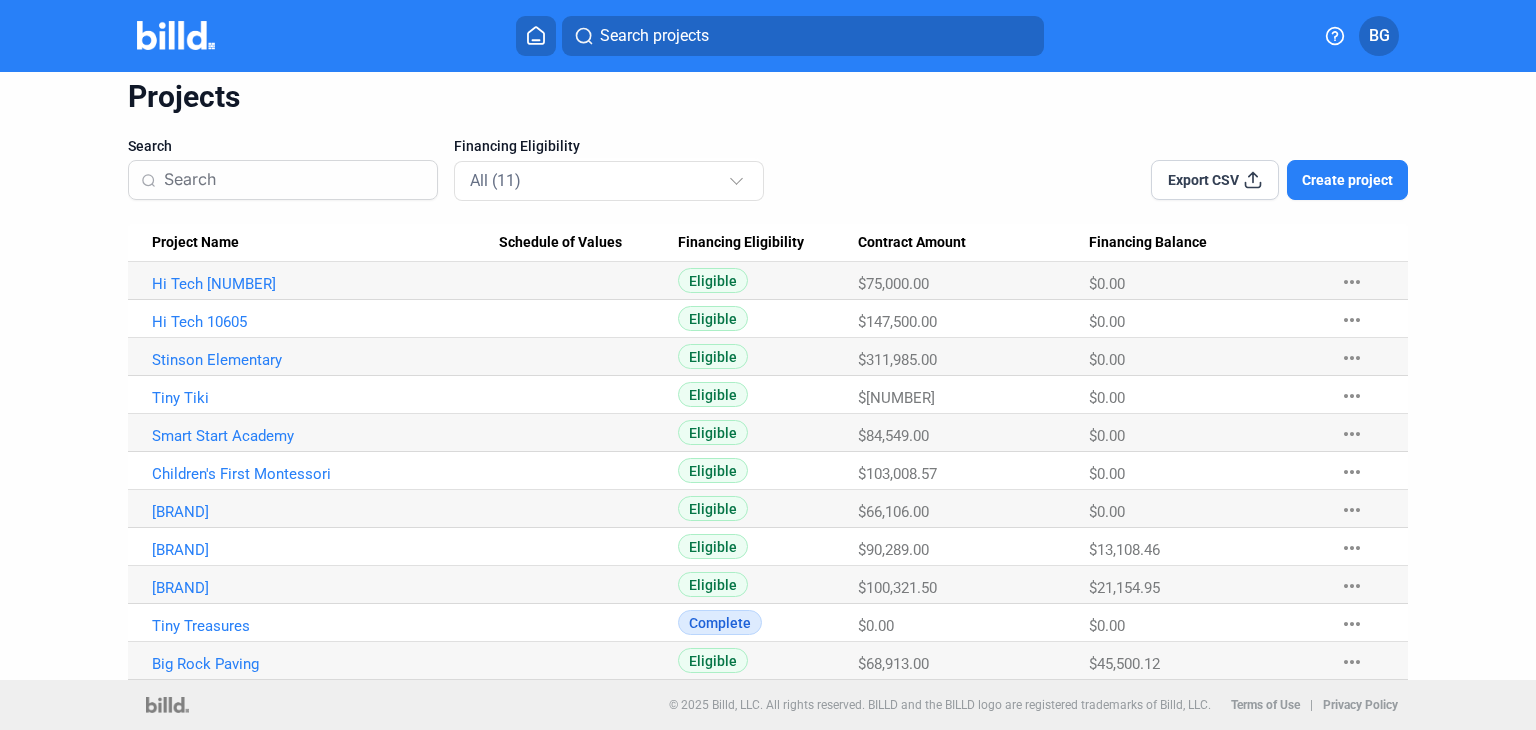click 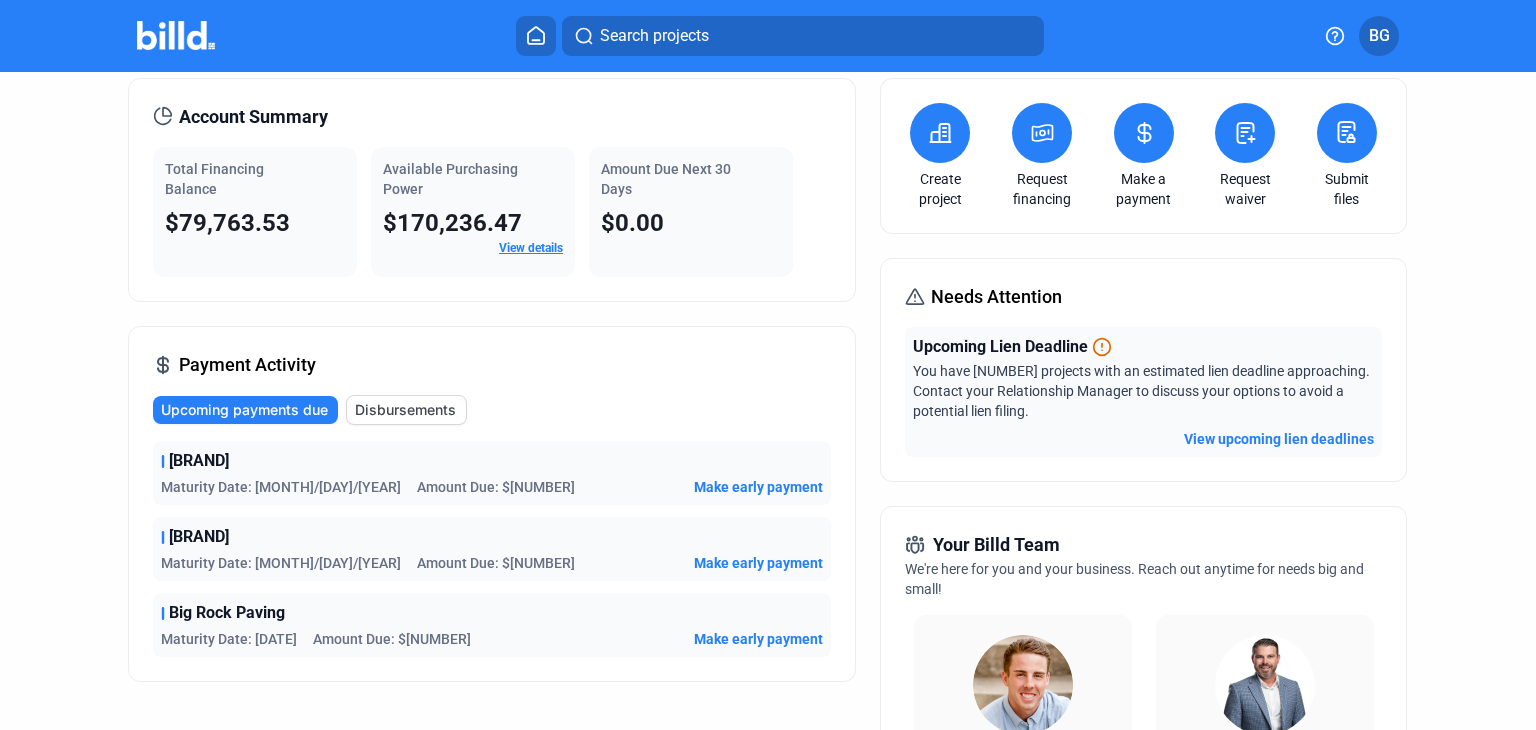 scroll, scrollTop: 0, scrollLeft: 0, axis: both 